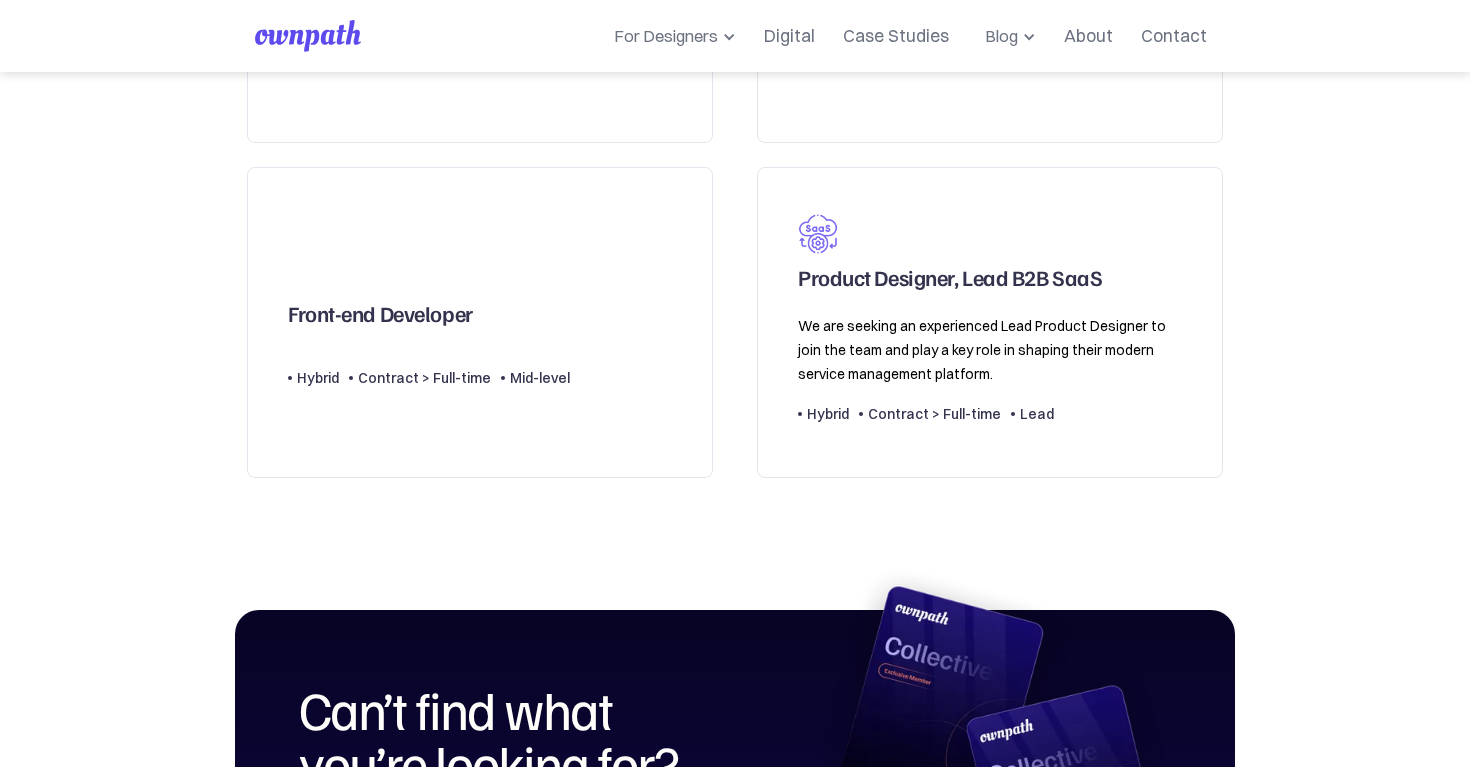 scroll, scrollTop: 812, scrollLeft: 0, axis: vertical 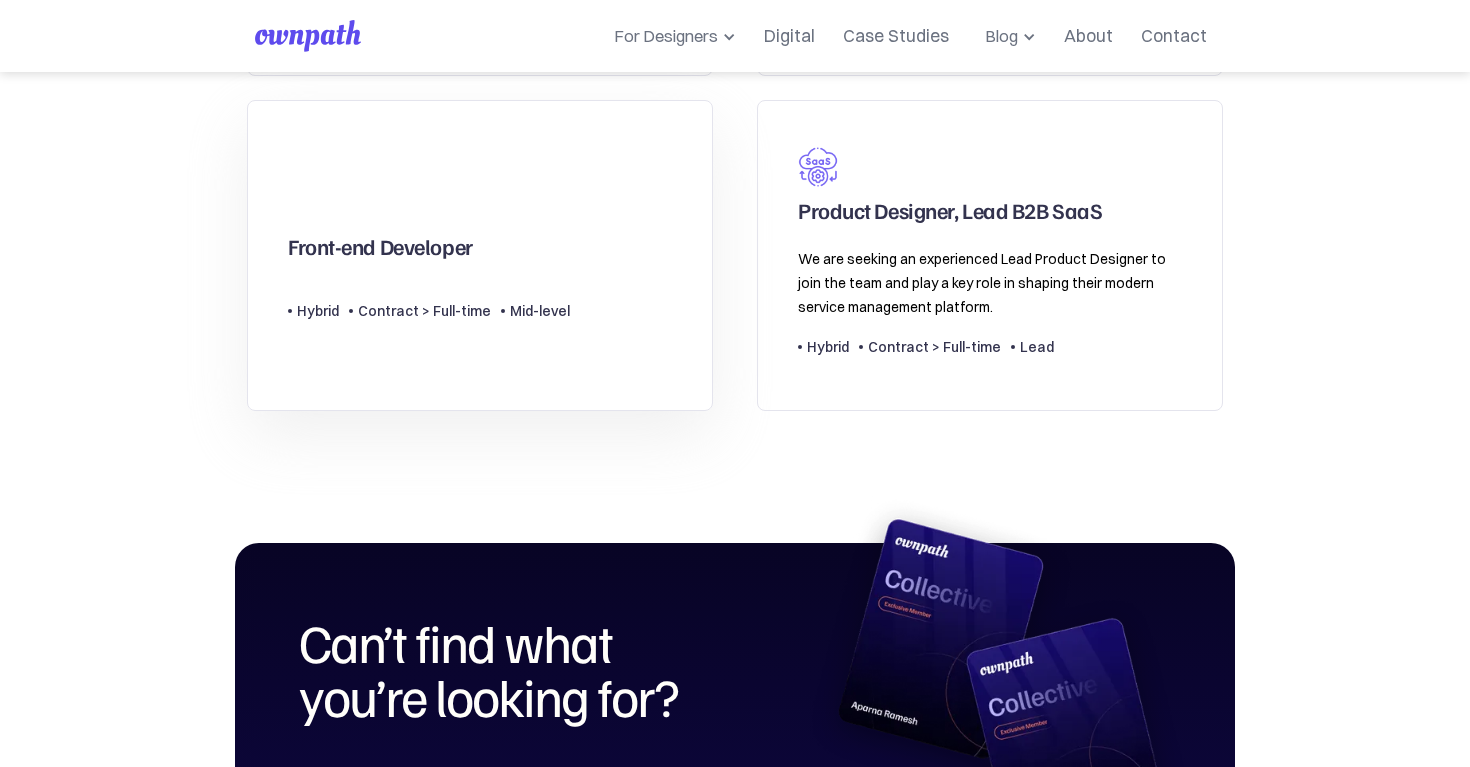 click on "Front-end Developer" at bounding box center (429, 221) 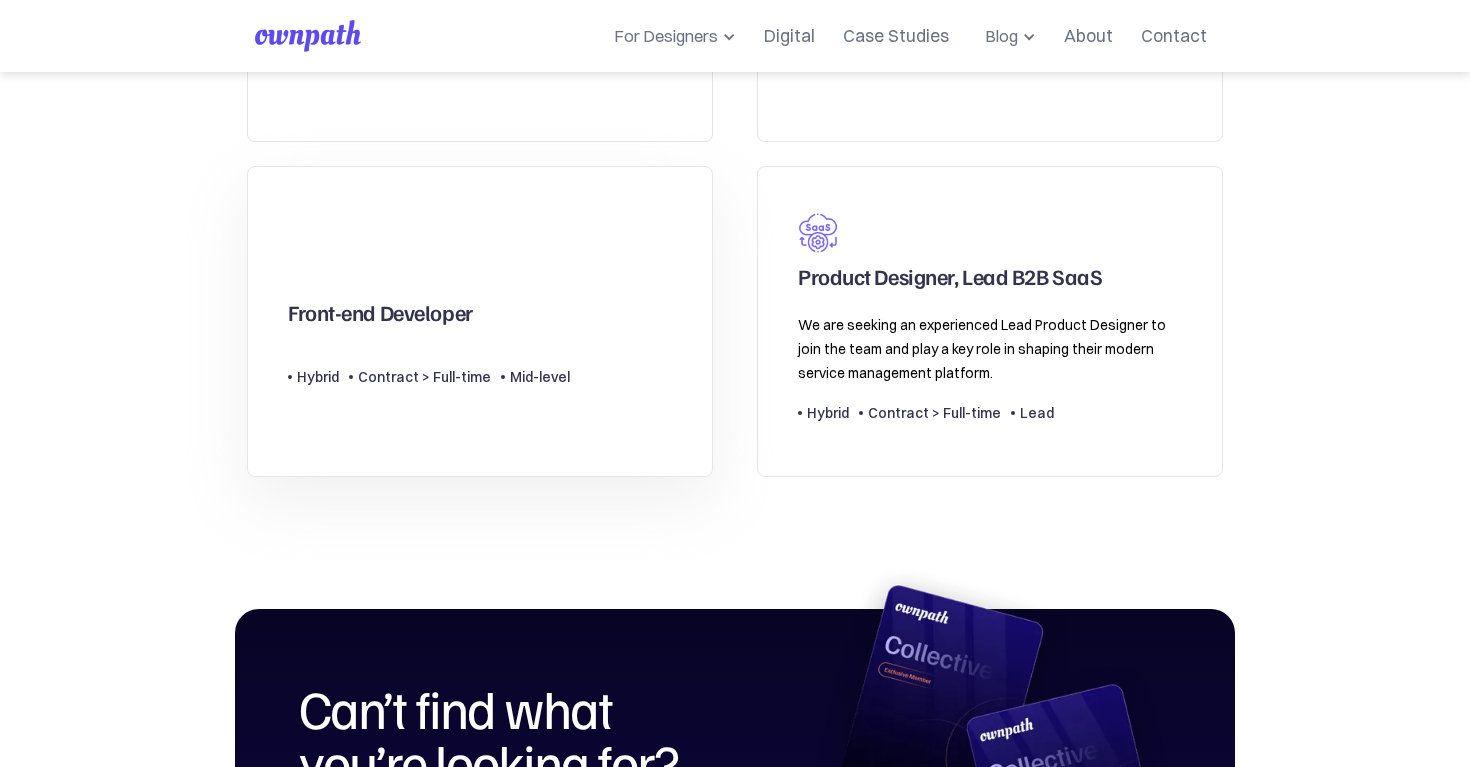 scroll, scrollTop: 710, scrollLeft: 0, axis: vertical 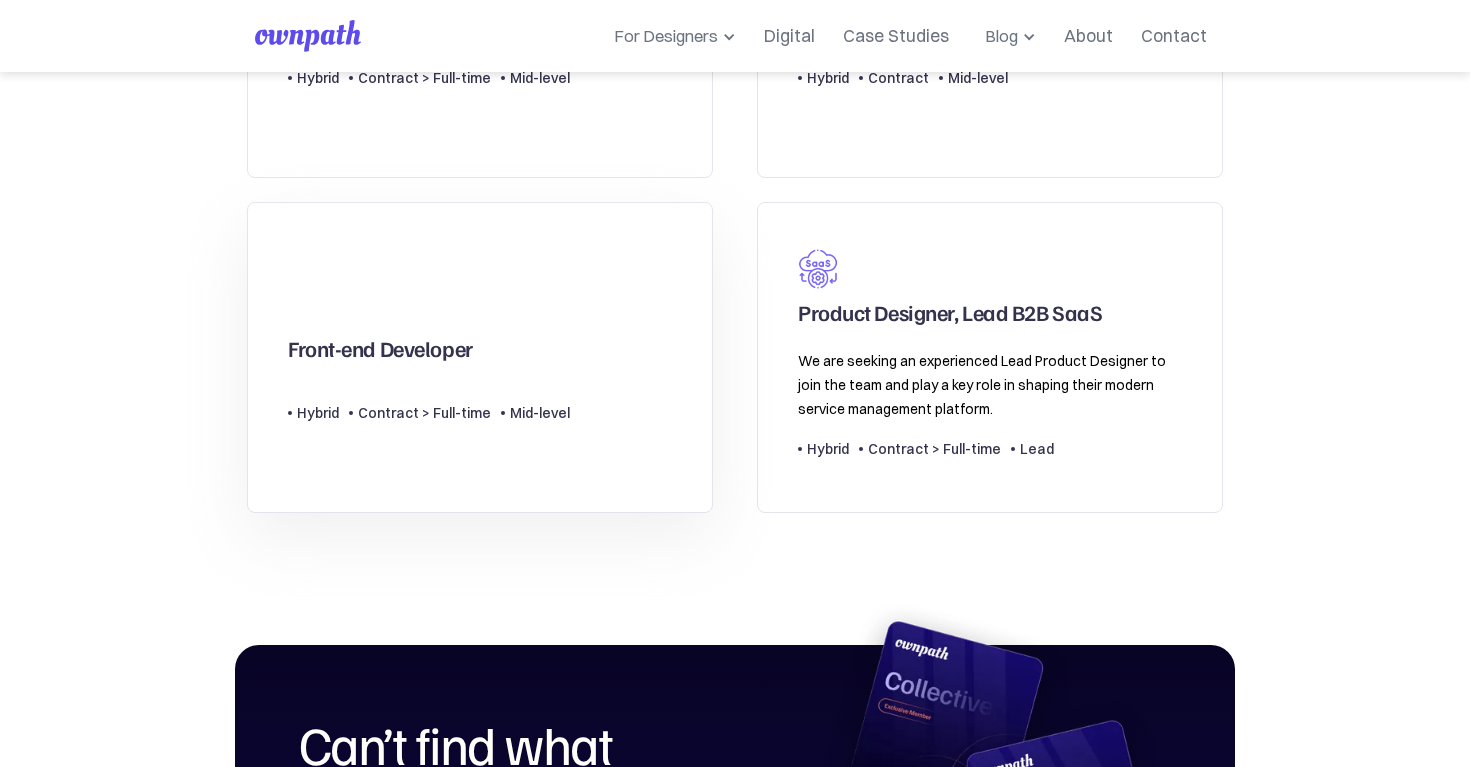 click on "Front-end Developer" at bounding box center (380, 353) 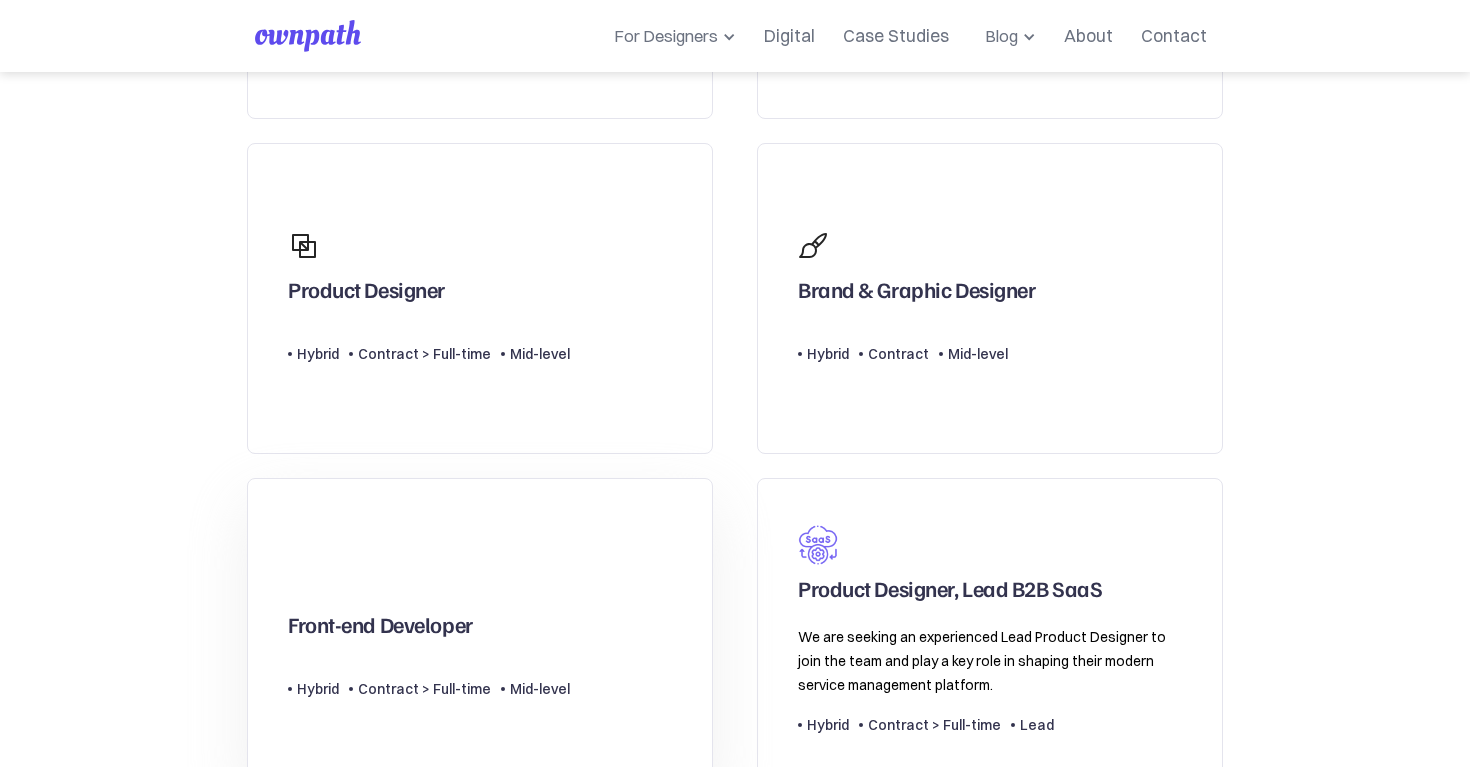 scroll, scrollTop: 425, scrollLeft: 0, axis: vertical 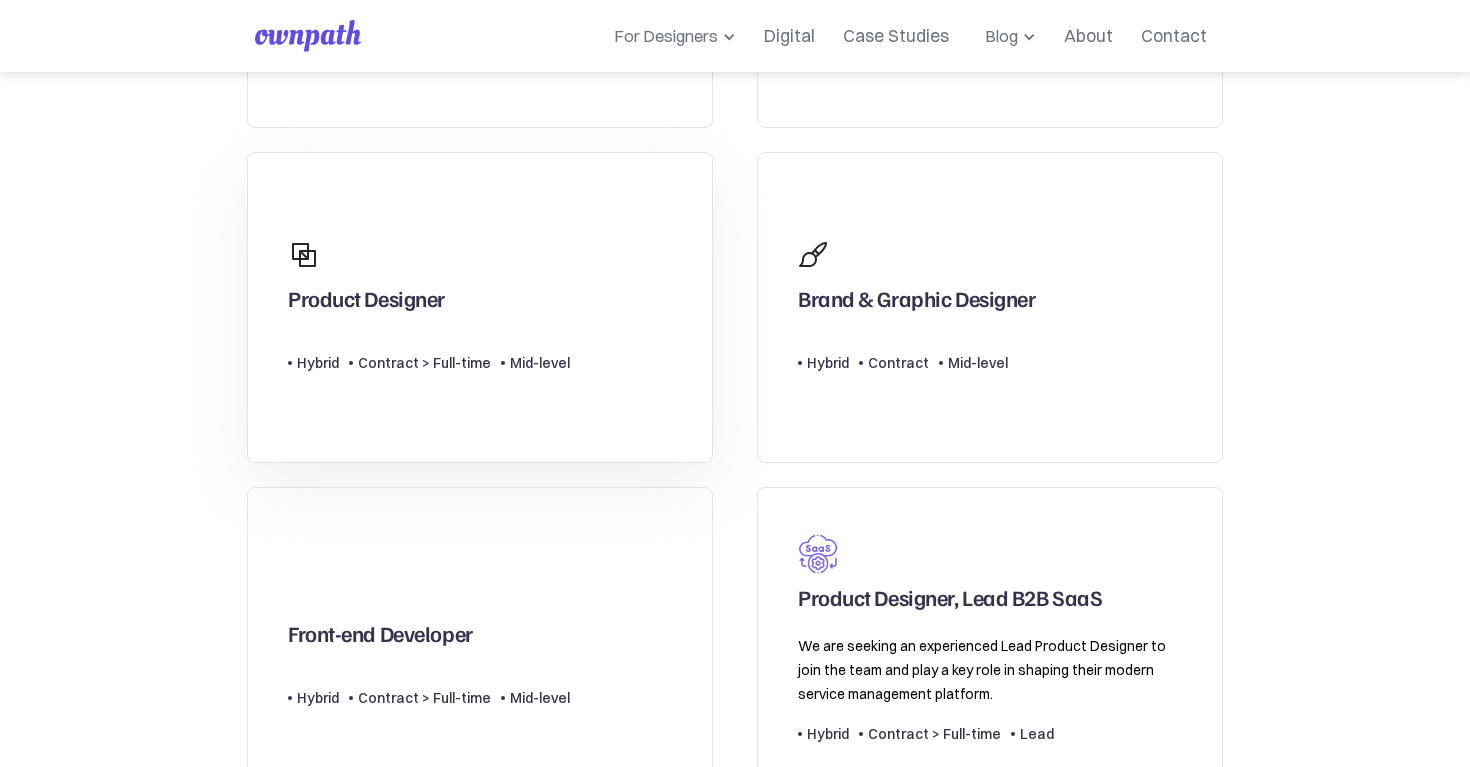 click on "Product Designer Type Level Hybrid Contract > Full-time Mid-level" at bounding box center (480, 307) 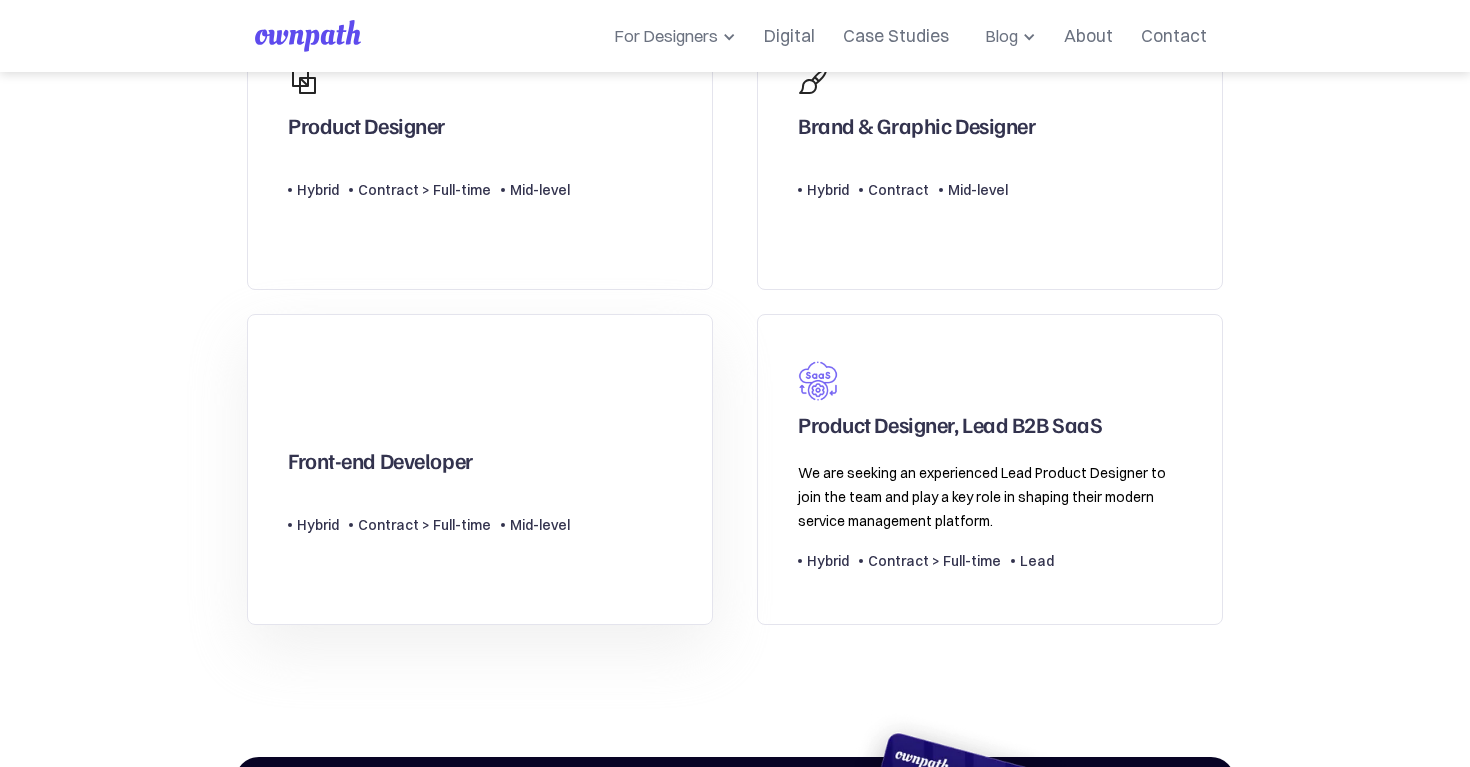 scroll, scrollTop: 616, scrollLeft: 0, axis: vertical 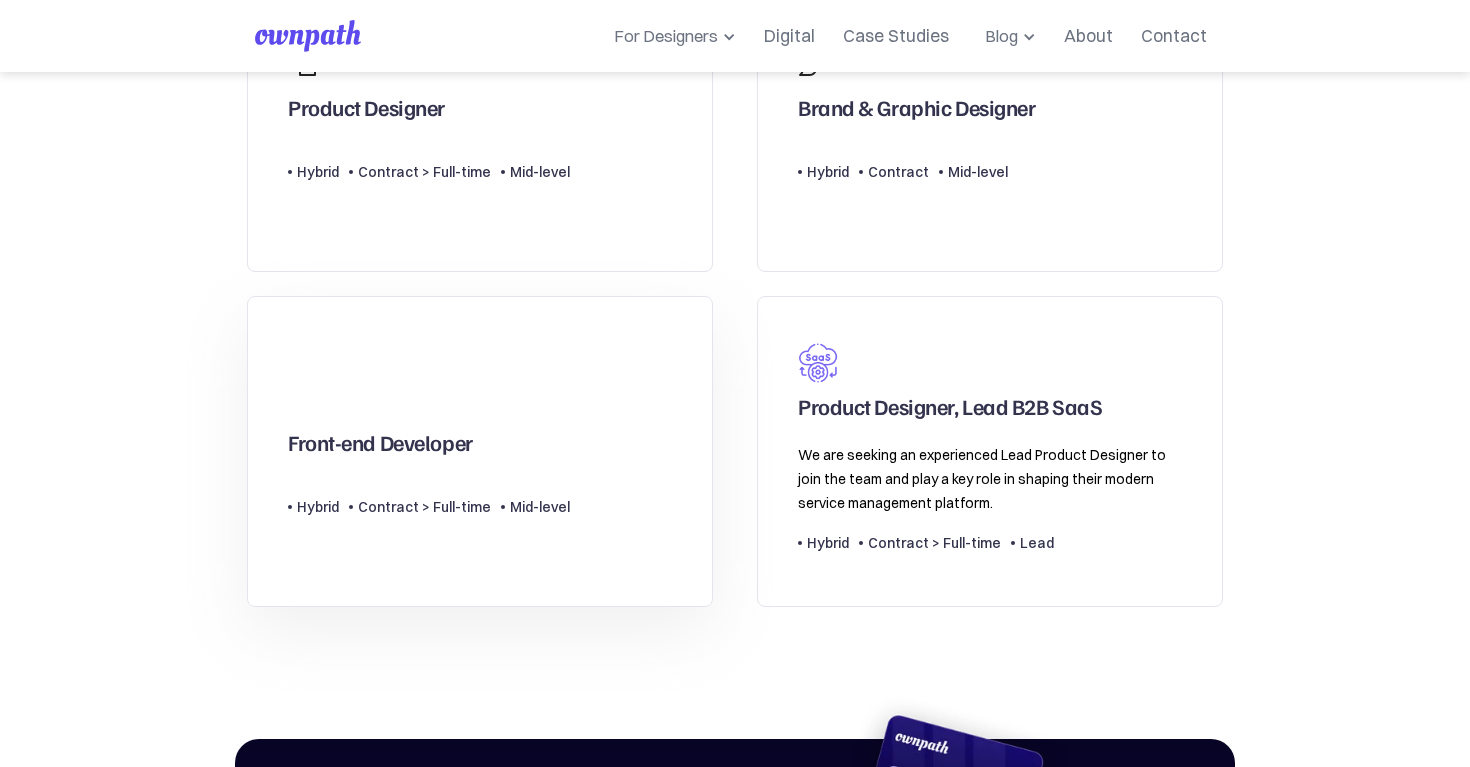 click on "Front-end Developer" at bounding box center (429, 417) 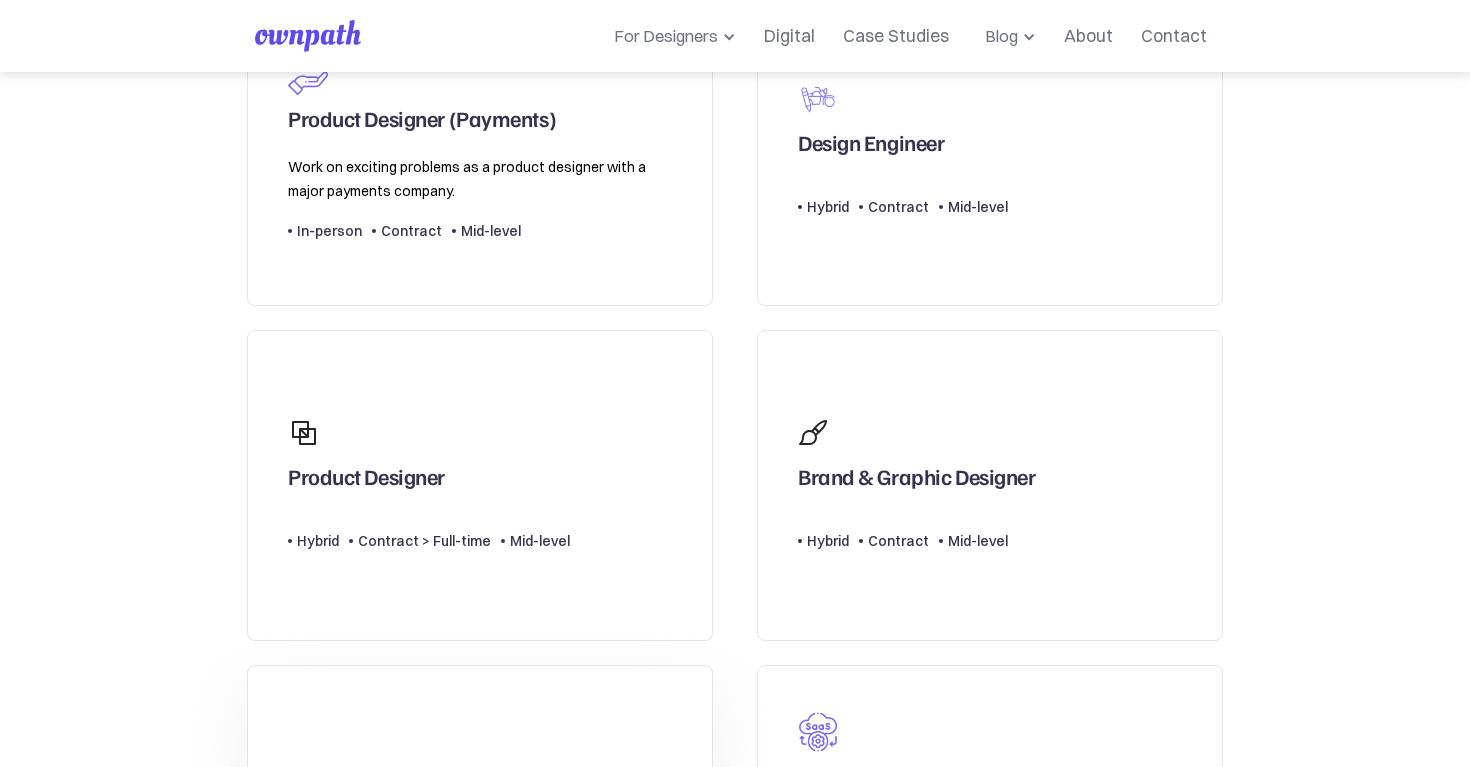 scroll, scrollTop: 0, scrollLeft: 0, axis: both 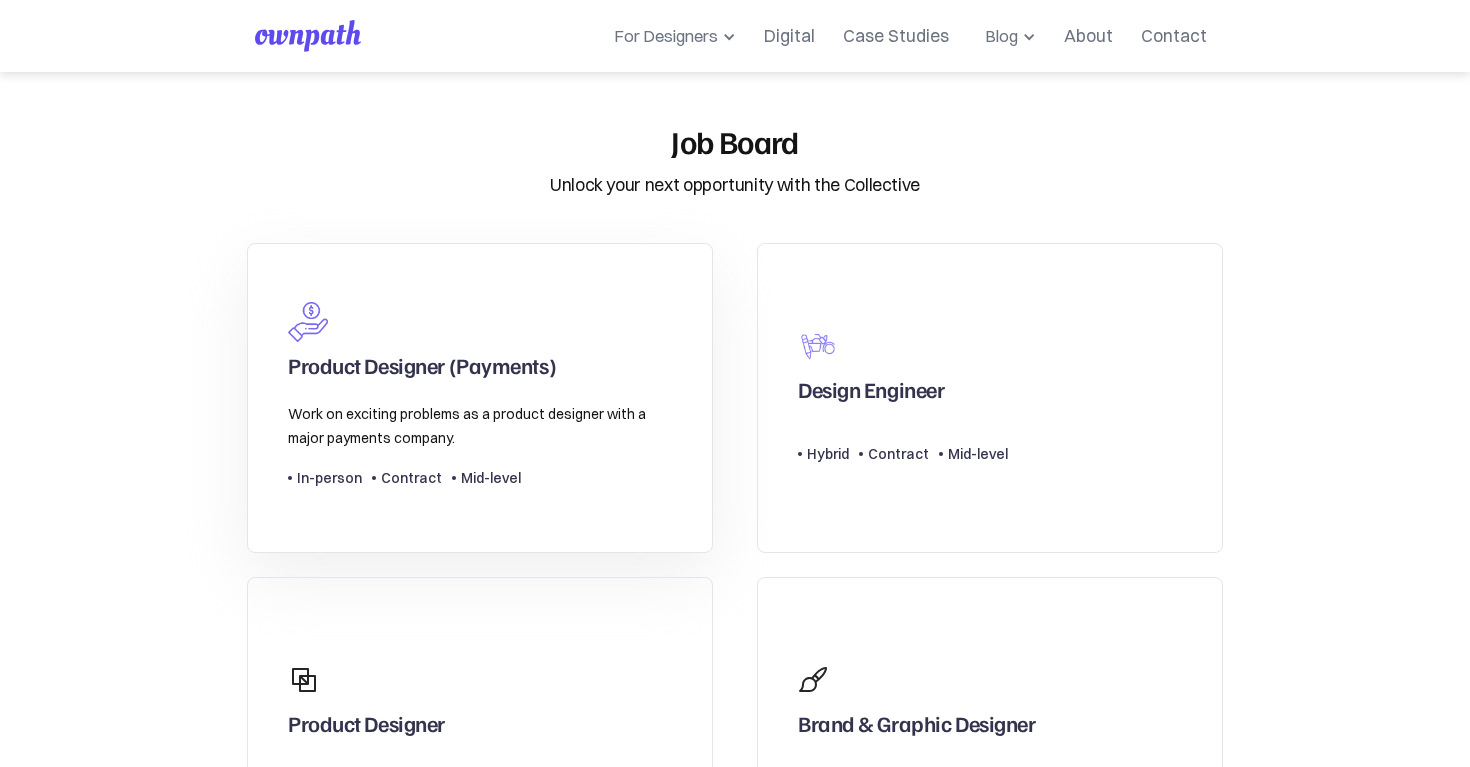 click on "Product Designer (Payments)" at bounding box center [422, 370] 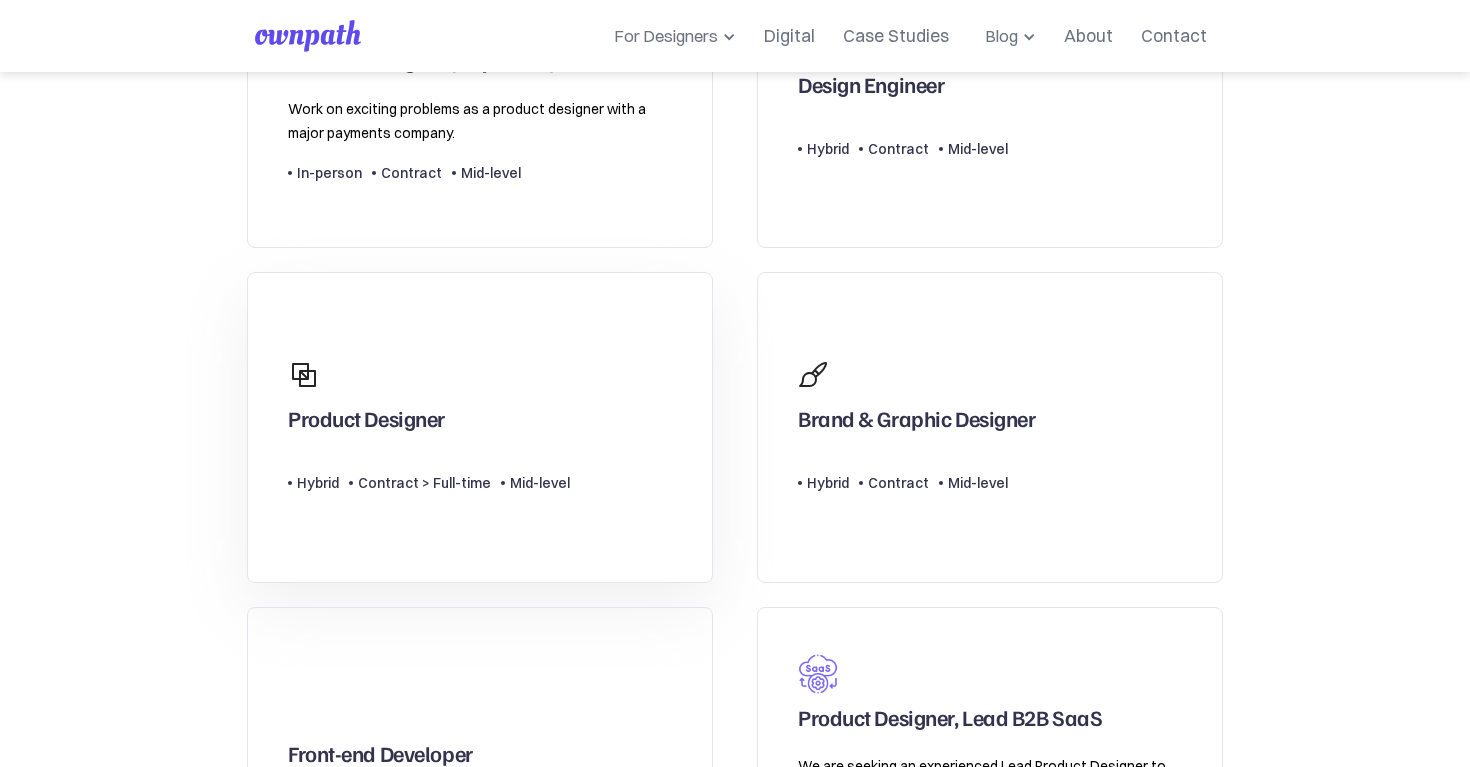 scroll, scrollTop: 327, scrollLeft: 0, axis: vertical 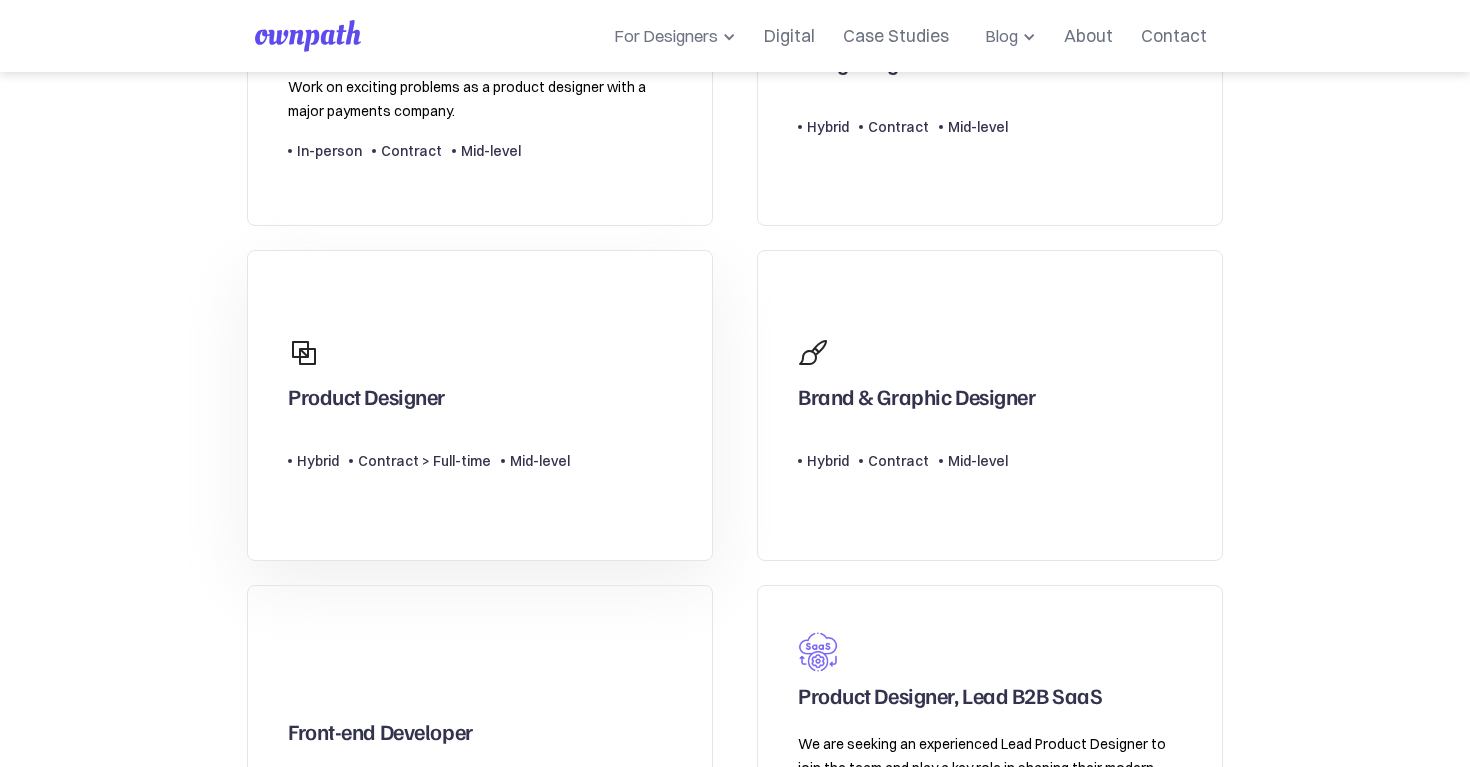 click on "Product Designer" at bounding box center [366, 401] 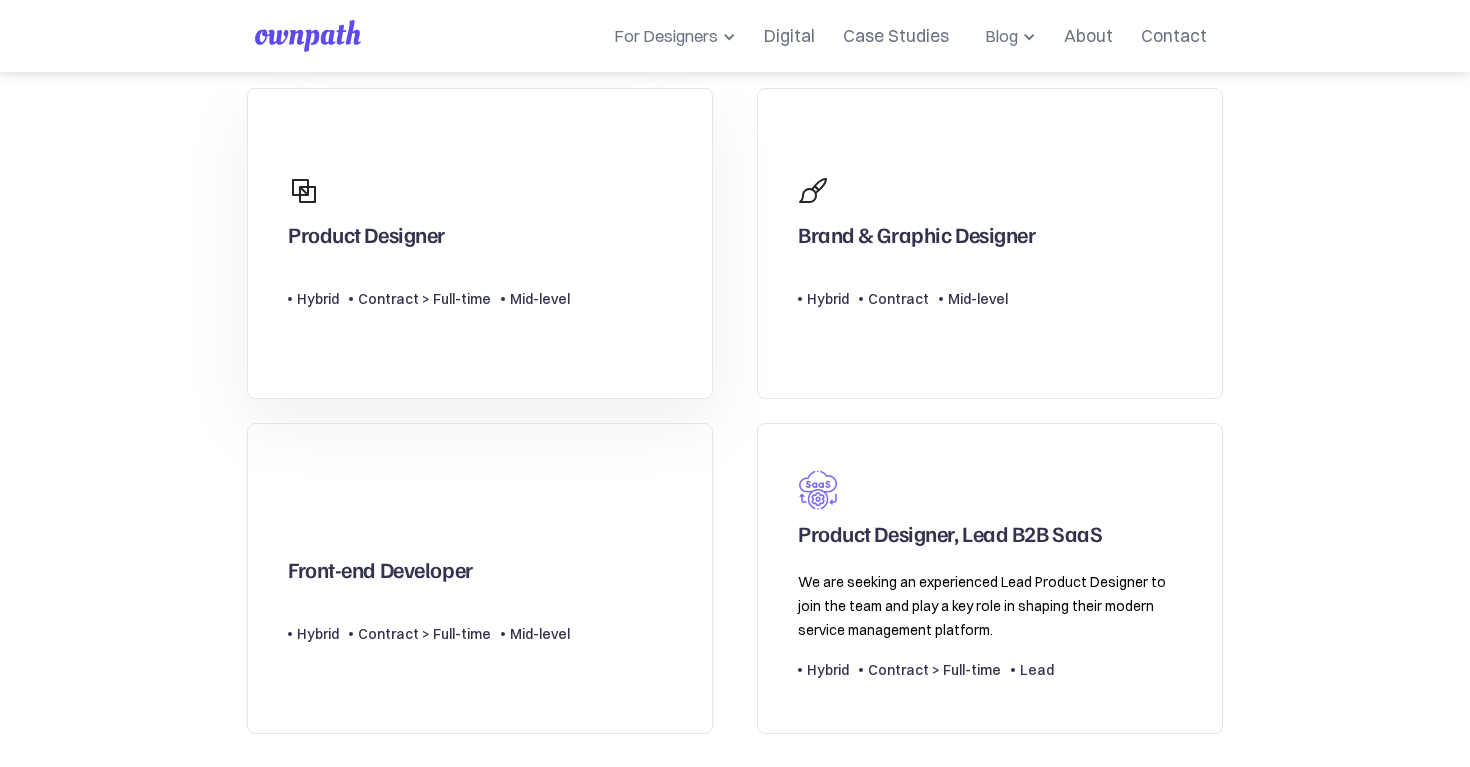 scroll, scrollTop: 564, scrollLeft: 0, axis: vertical 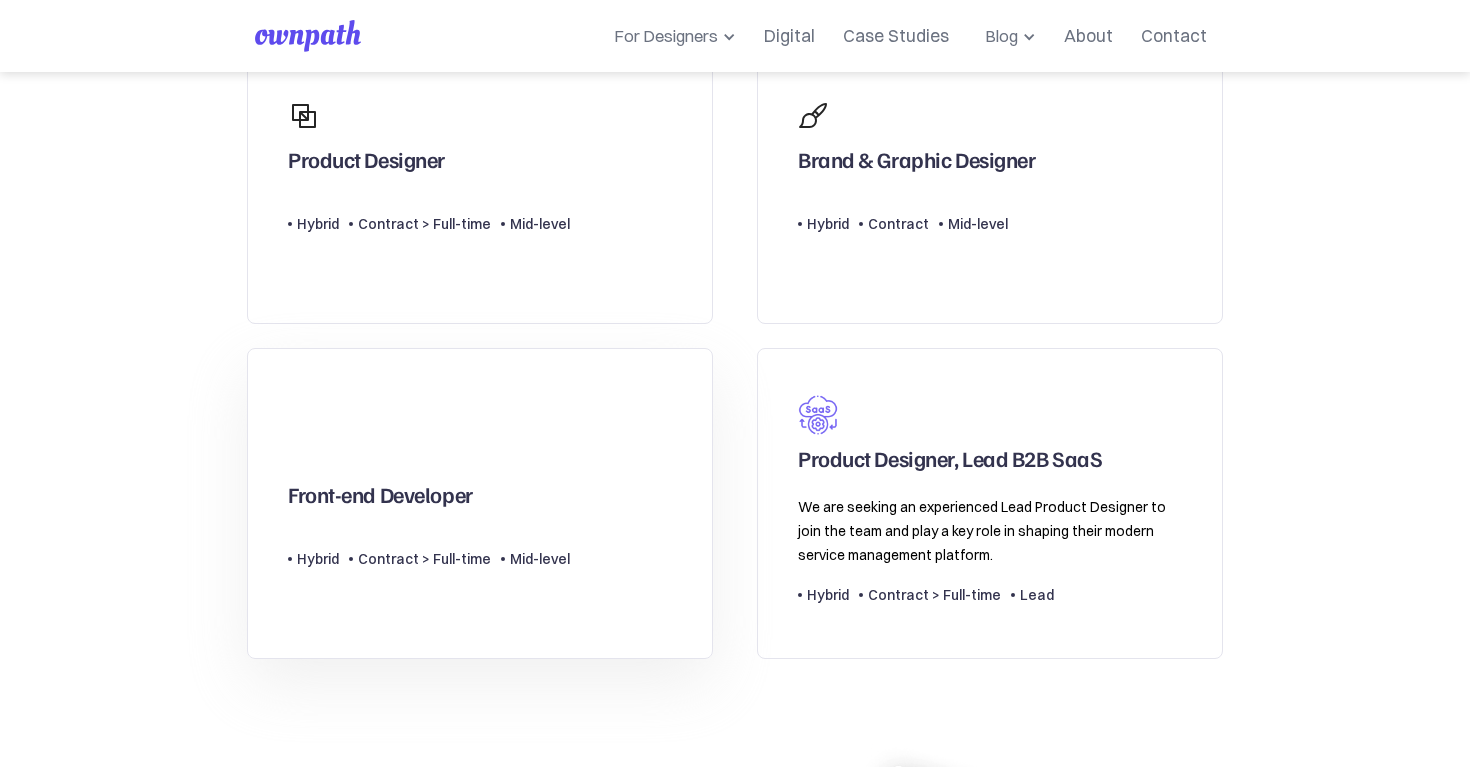 click on "Front-end Developer" at bounding box center (380, 499) 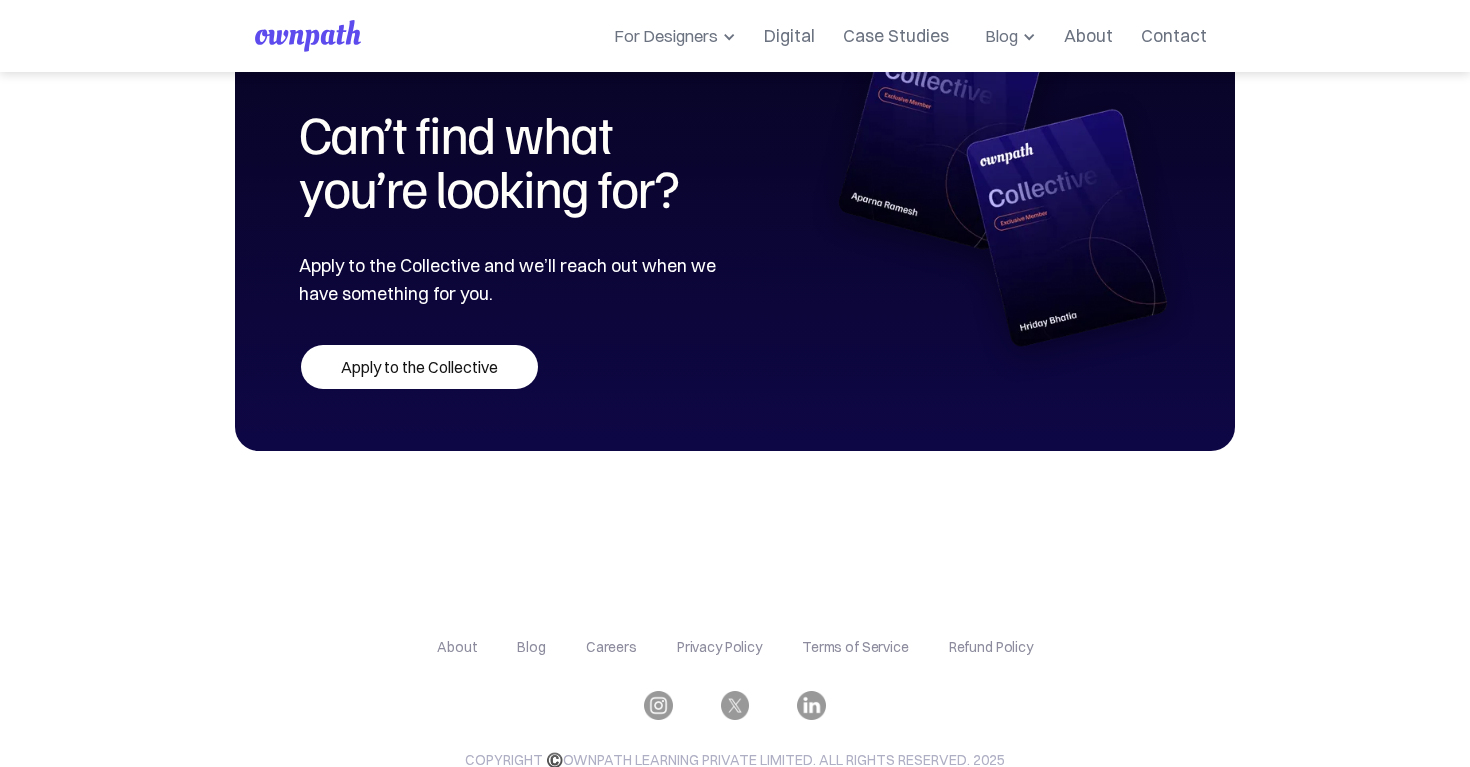 scroll, scrollTop: 1320, scrollLeft: 0, axis: vertical 